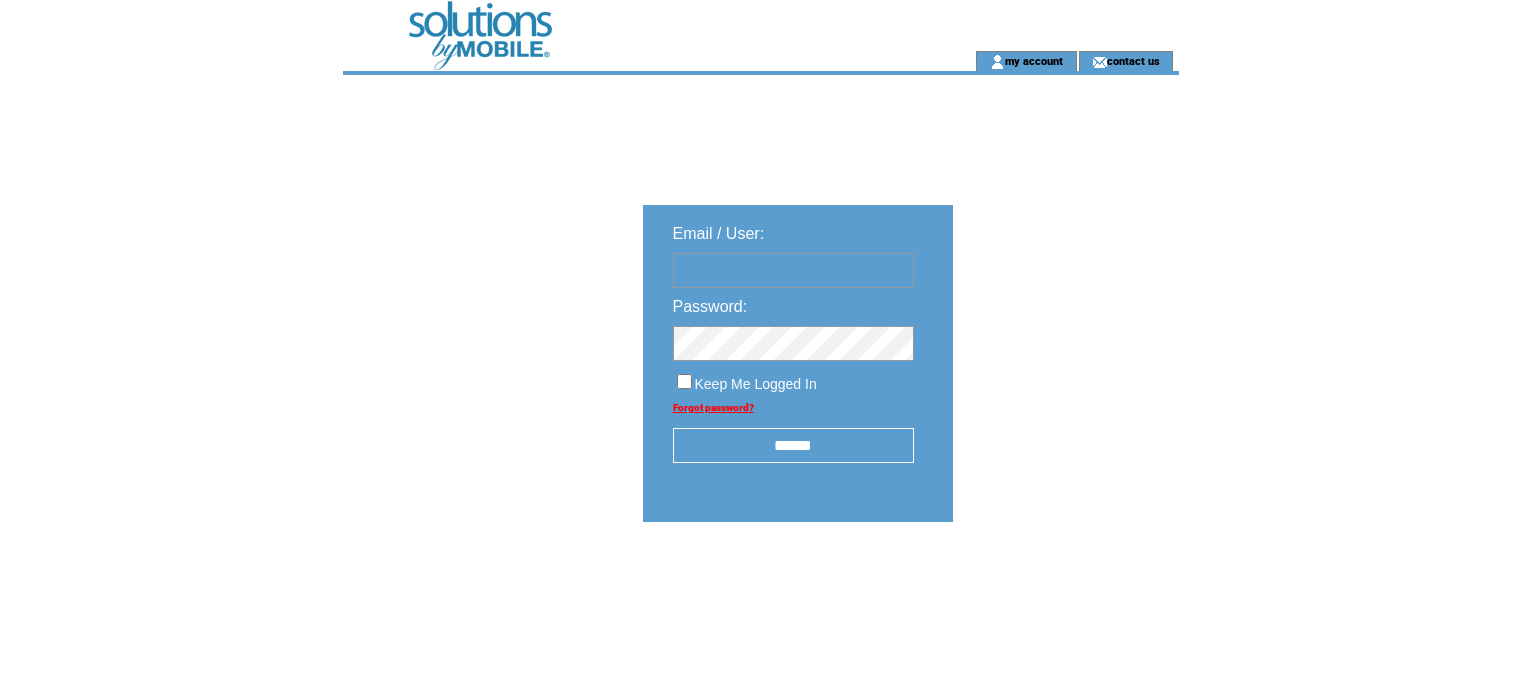 scroll, scrollTop: 0, scrollLeft: 0, axis: both 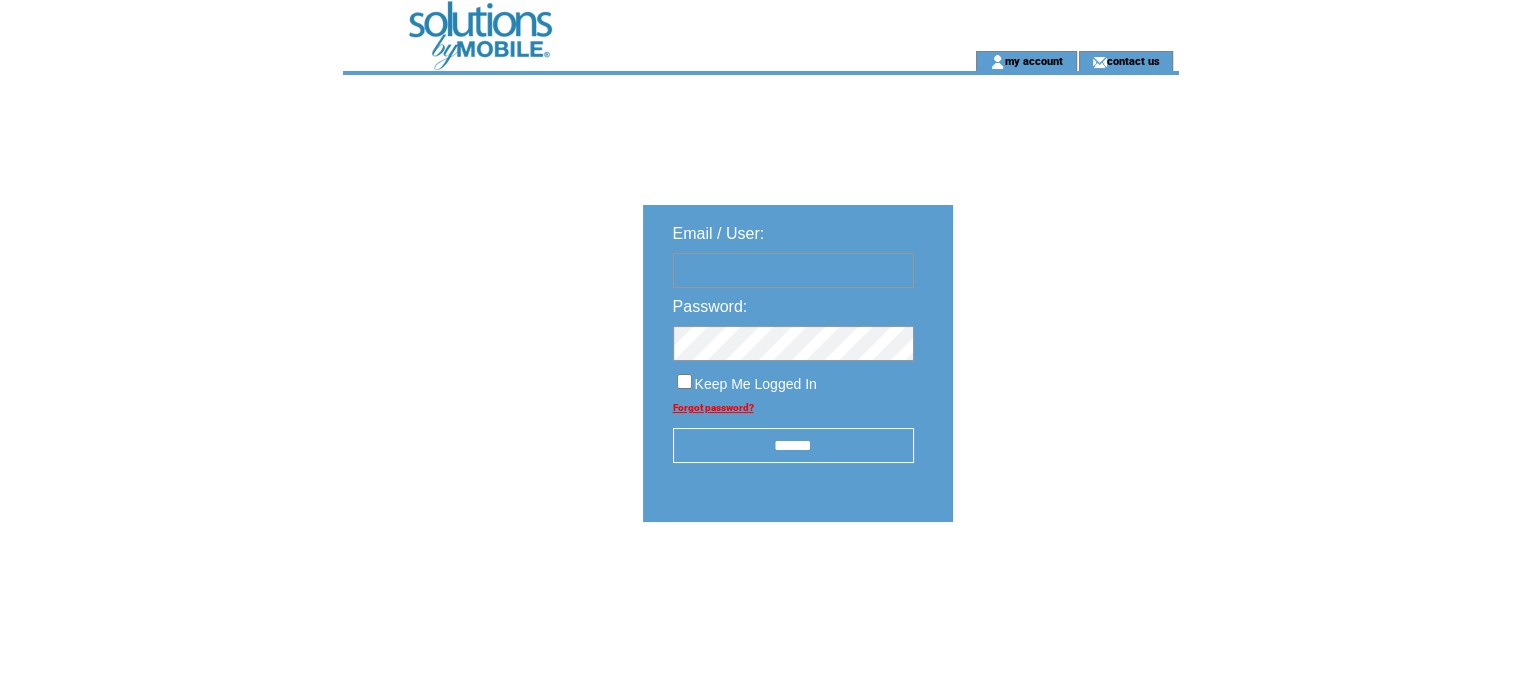 type on "**********" 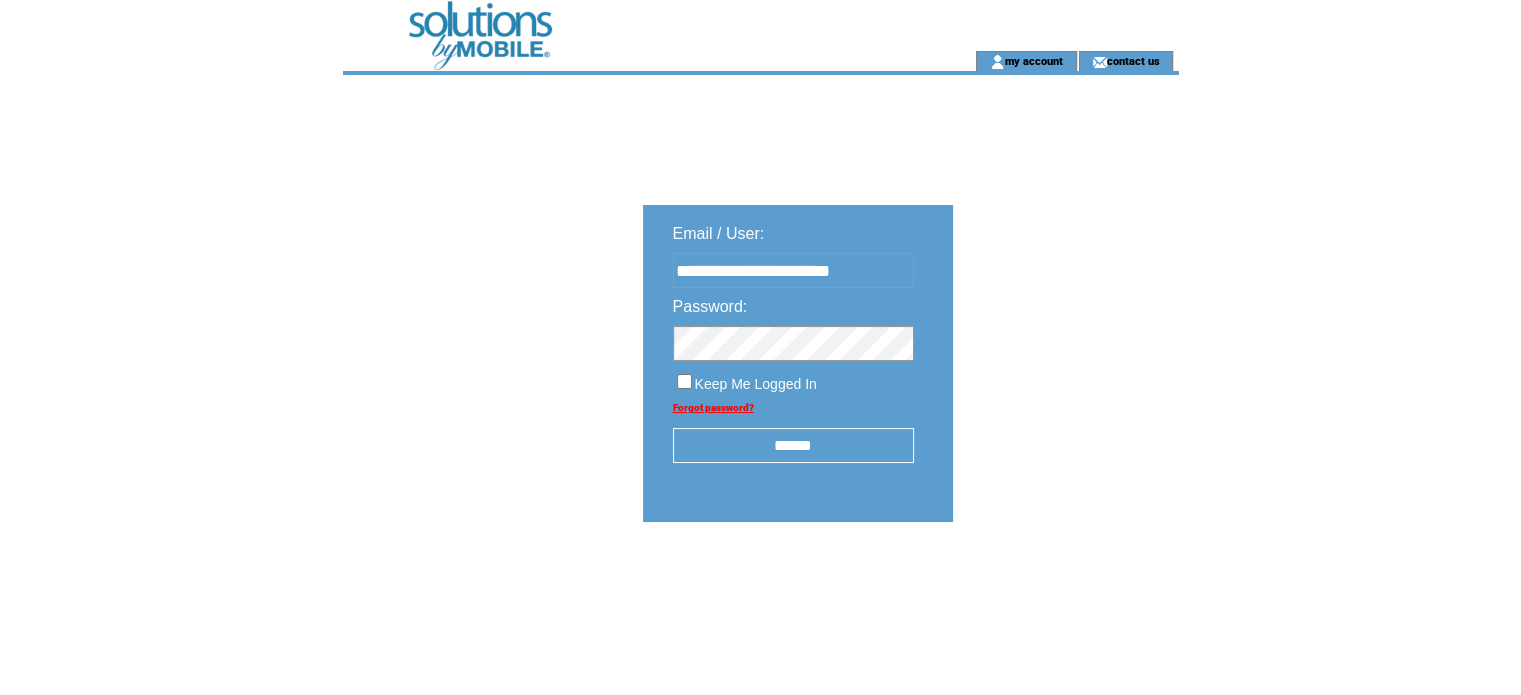 click on "******" at bounding box center (793, 445) 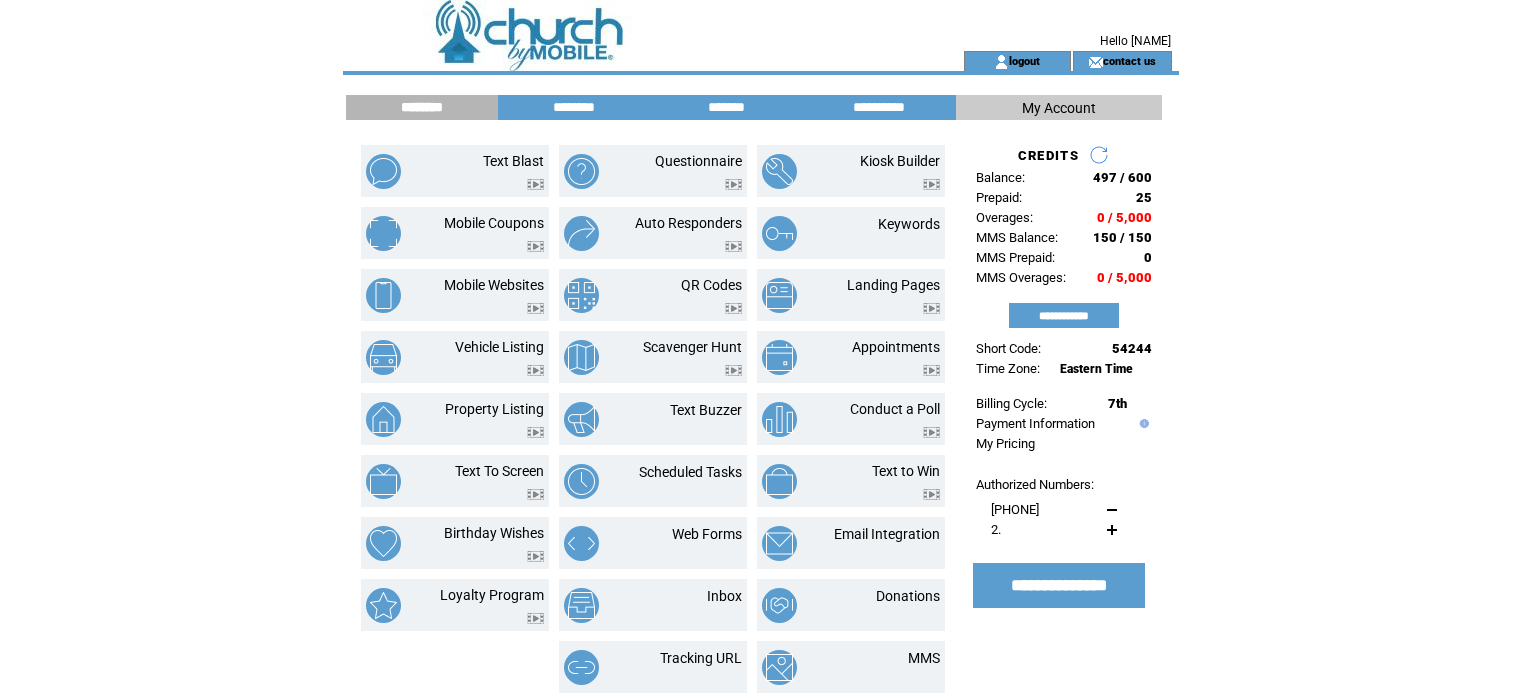 scroll, scrollTop: 0, scrollLeft: 0, axis: both 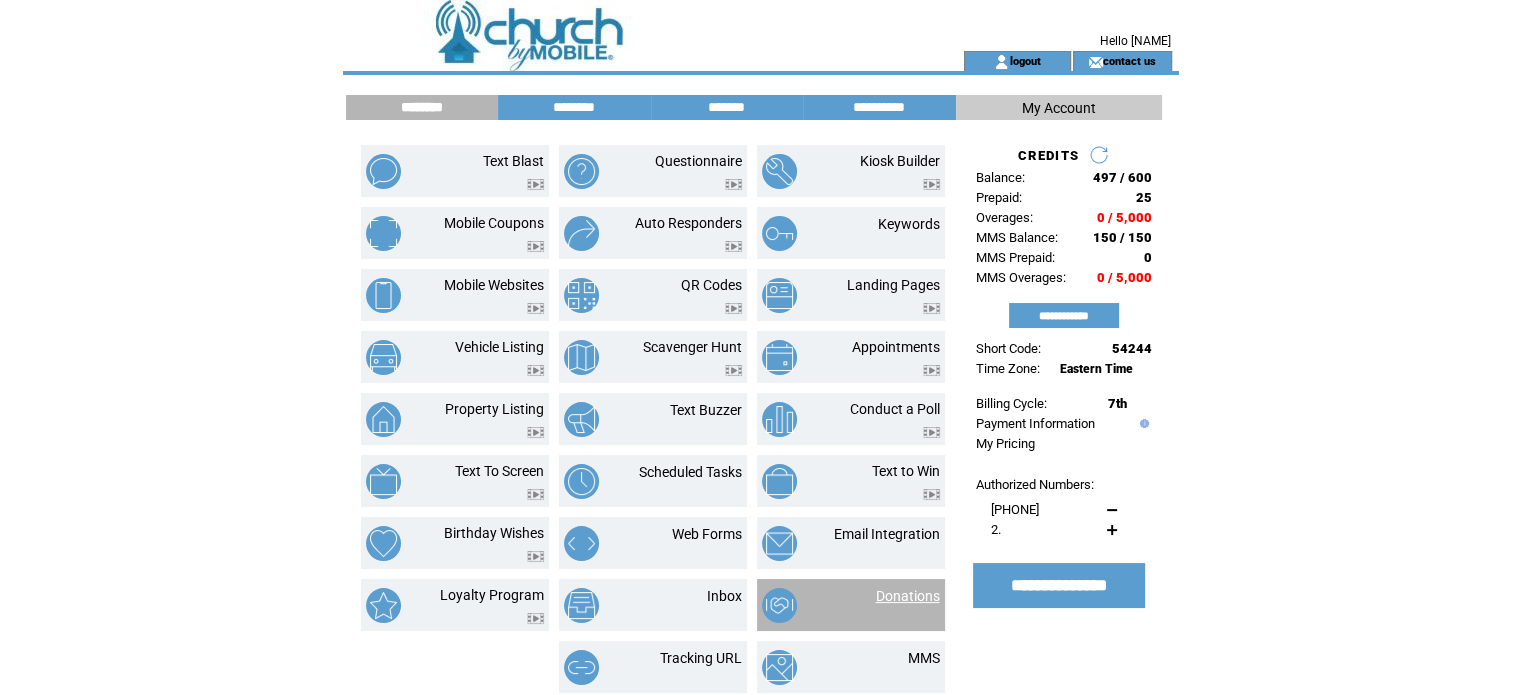 click on "Donations" at bounding box center (908, 596) 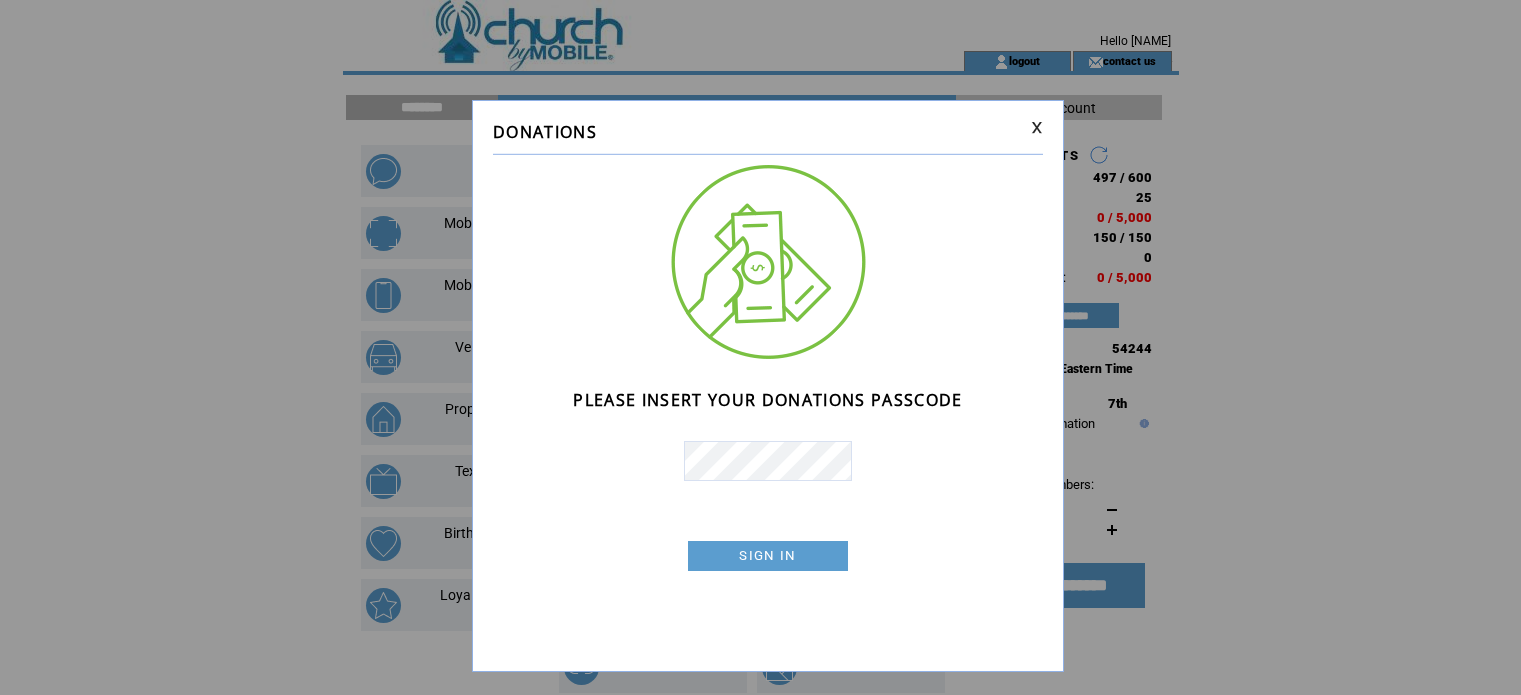 scroll, scrollTop: 0, scrollLeft: 0, axis: both 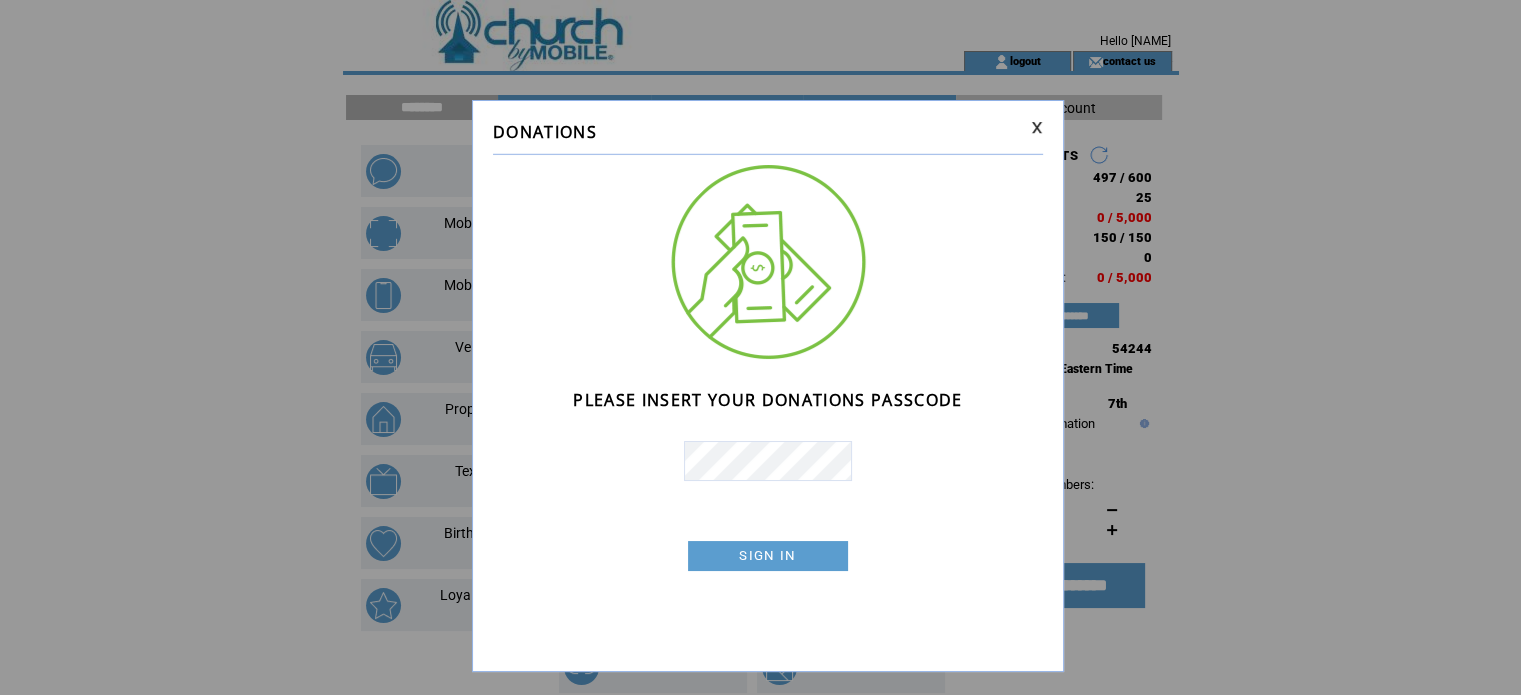 click on "SIGN IN" at bounding box center [768, 556] 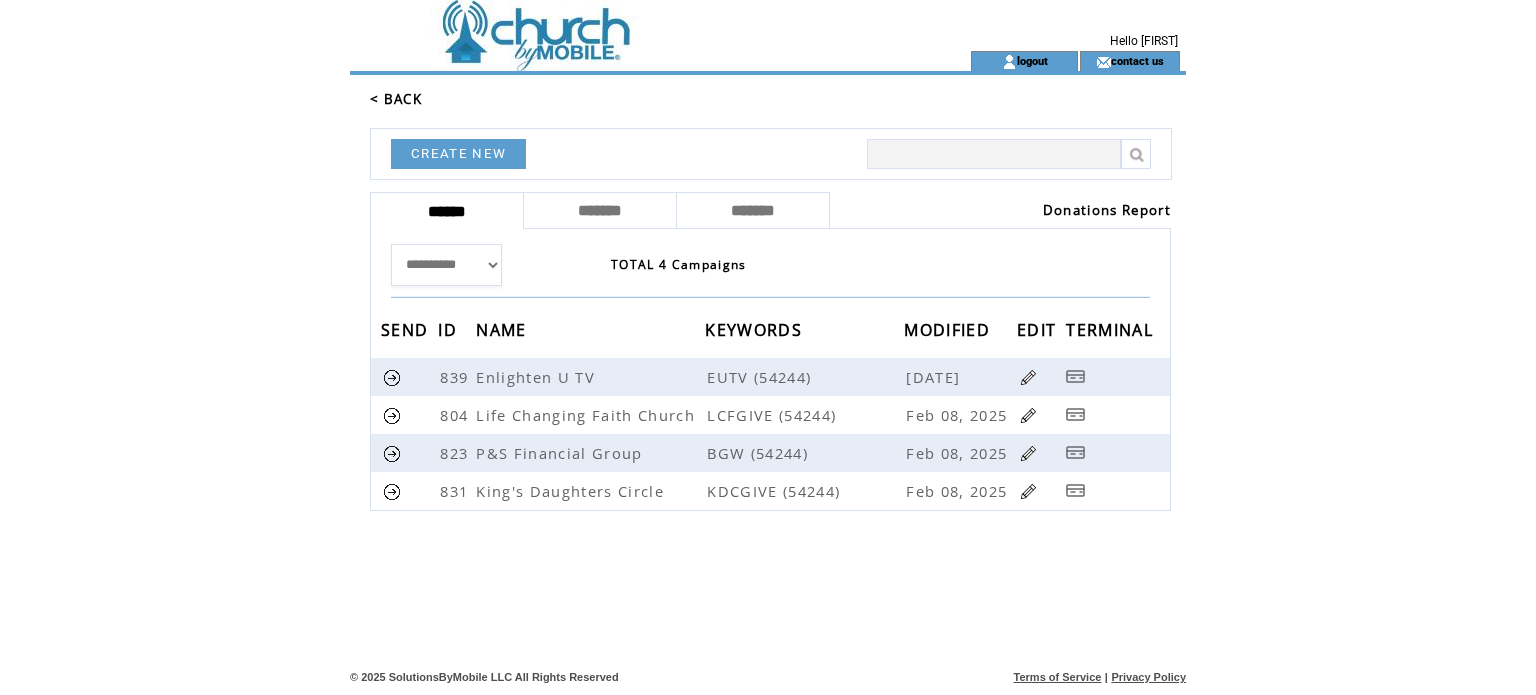 scroll, scrollTop: 0, scrollLeft: 0, axis: both 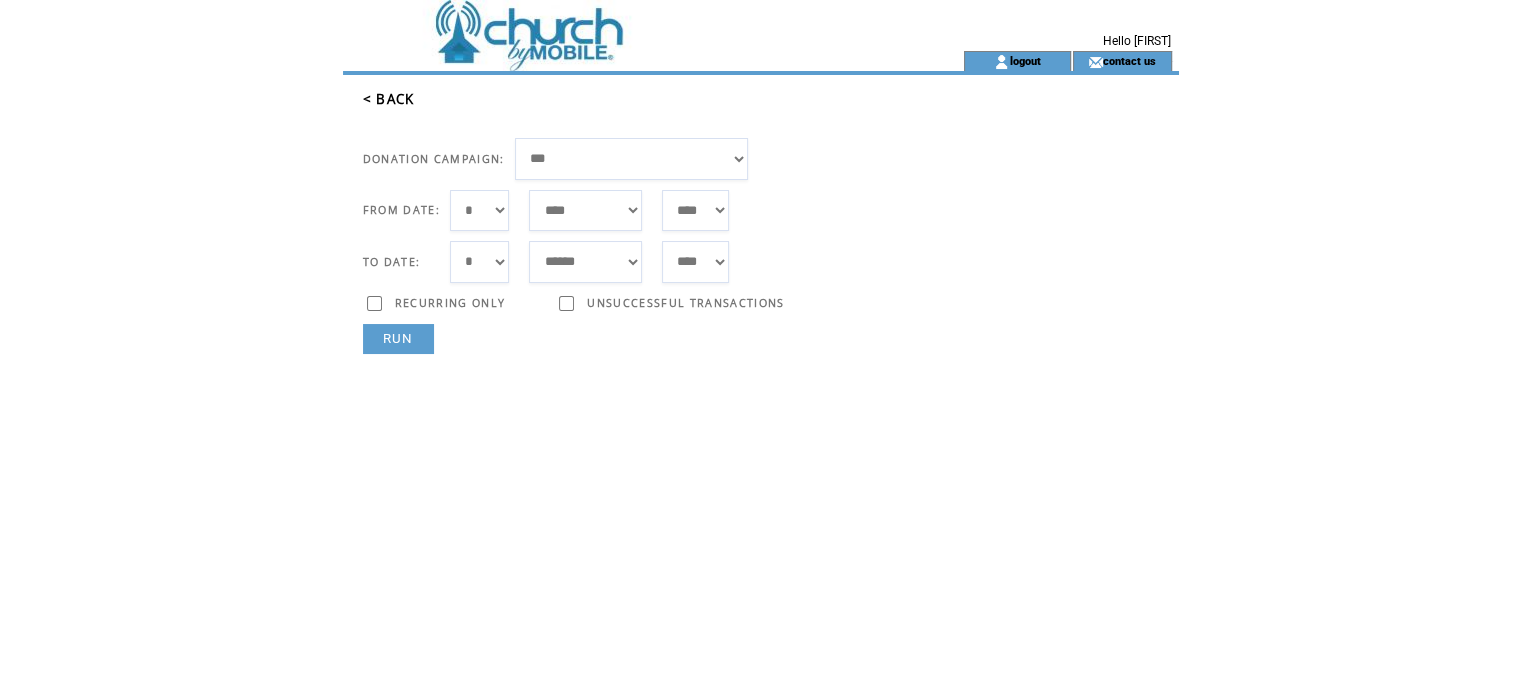 click on "*** 	 * 	 * 	 * 	 * 	 * 	 * 	 * 	 * 	 * 	 ** 	 ** 	 ** 	 ** 	 ** 	 ** 	 ** 	 ** 	 ** 	 ** 	 ** 	 ** 	 ** 	 ** 	 ** 	 ** 	 ** 	 ** 	 ** 	 ** 	 ** 	 **" at bounding box center (480, 211) 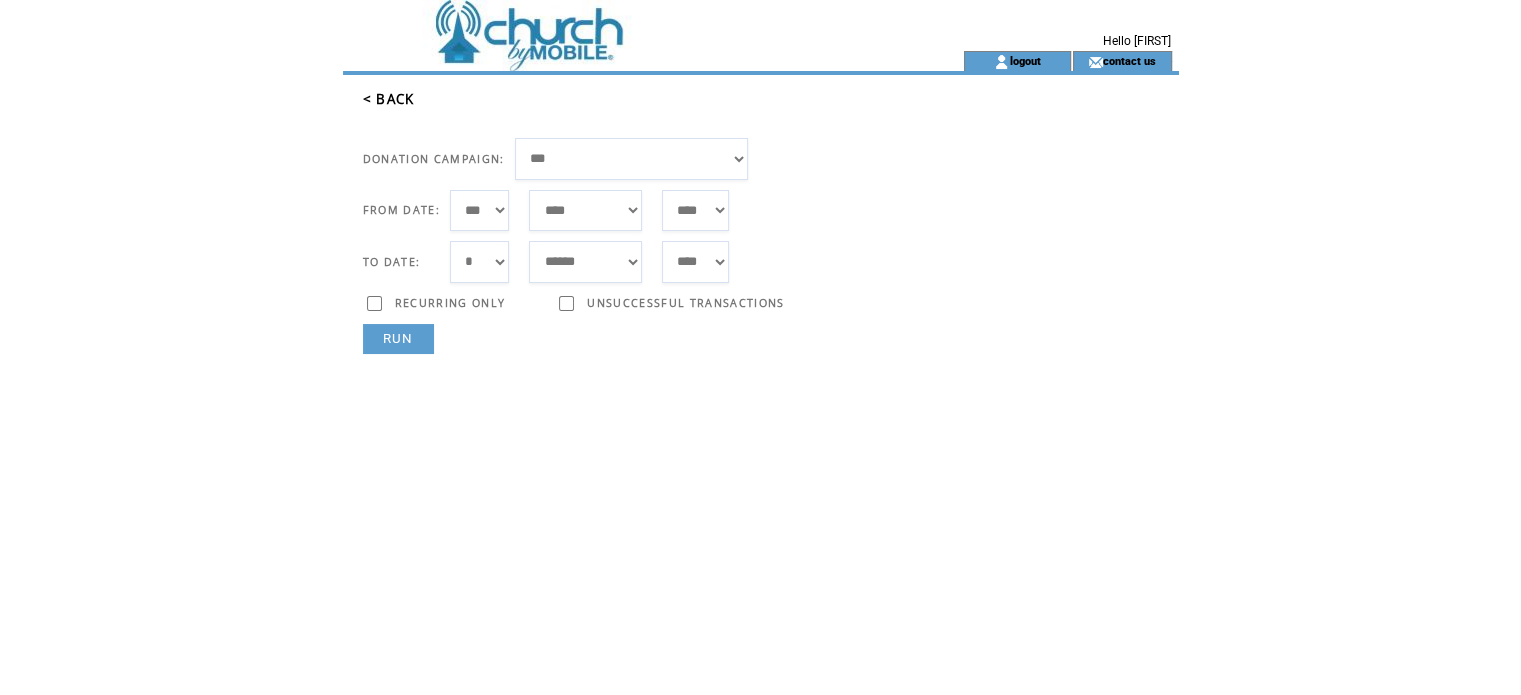 click on "RUN" at bounding box center (398, 339) 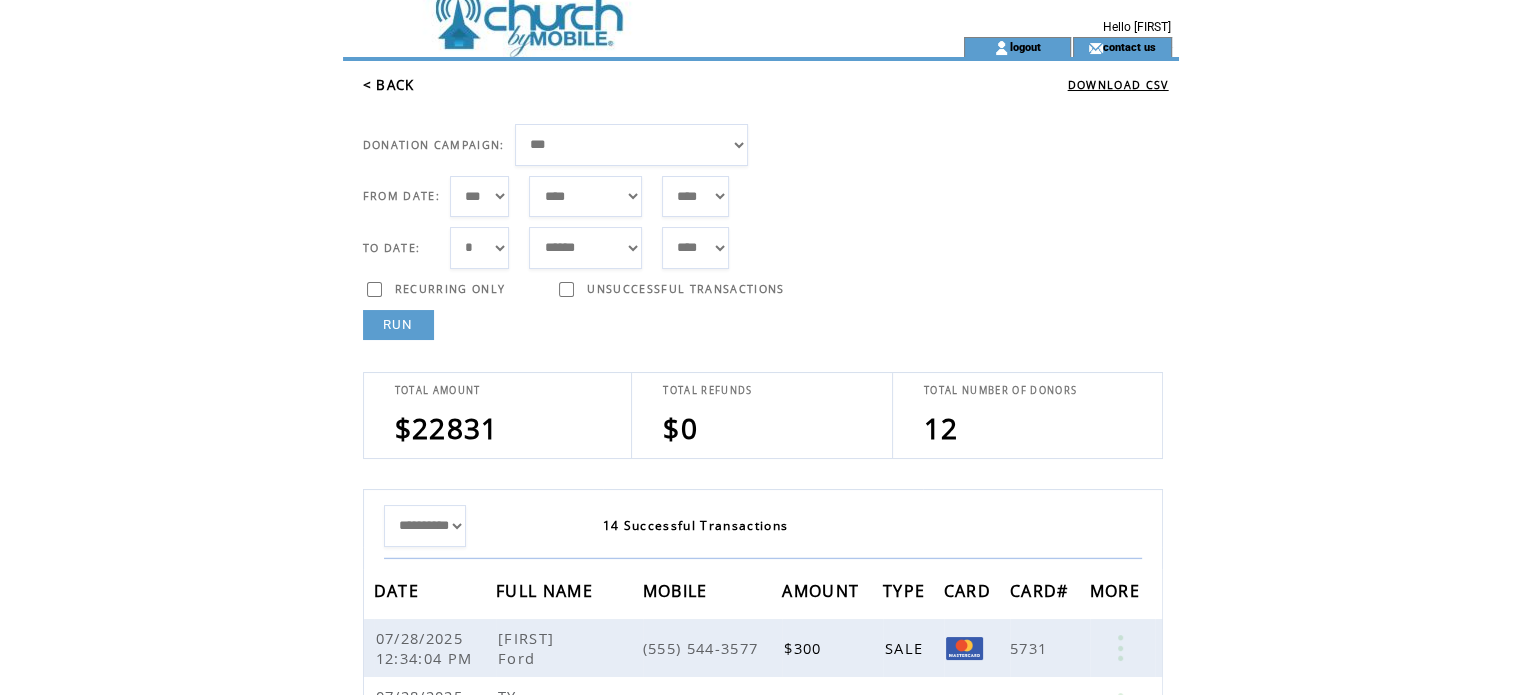 scroll, scrollTop: 0, scrollLeft: 0, axis: both 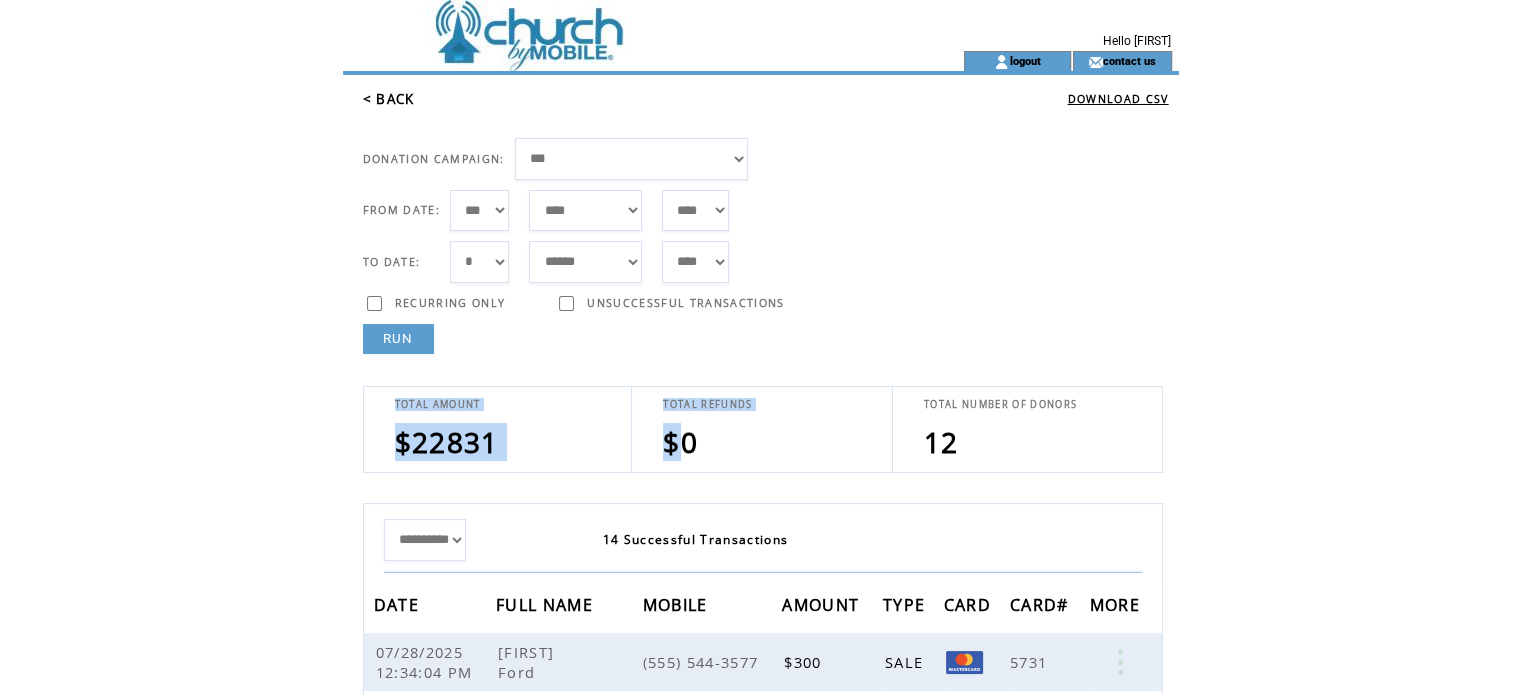 drag, startPoint x: 687, startPoint y: 447, endPoint x: 595, endPoint y: 383, distance: 112.0714 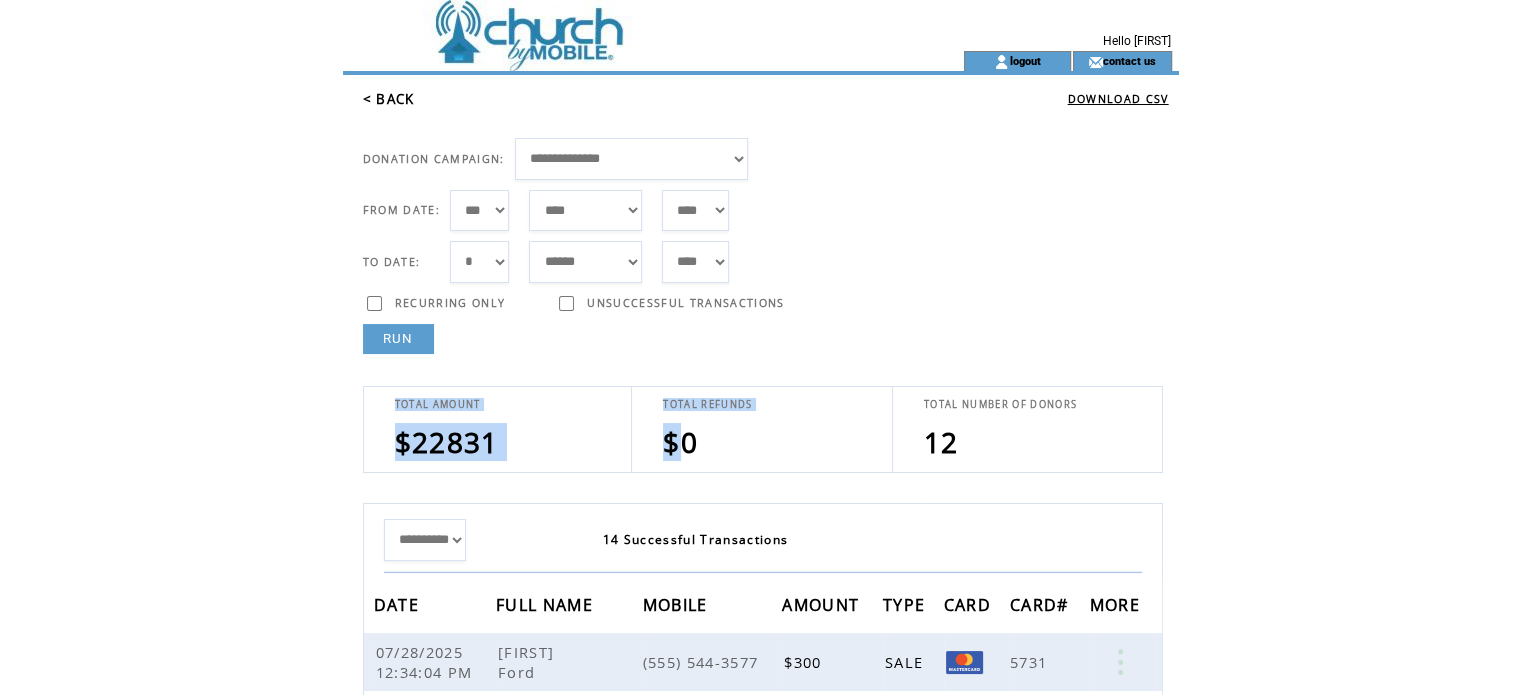 click on "**********" at bounding box center (632, 159) 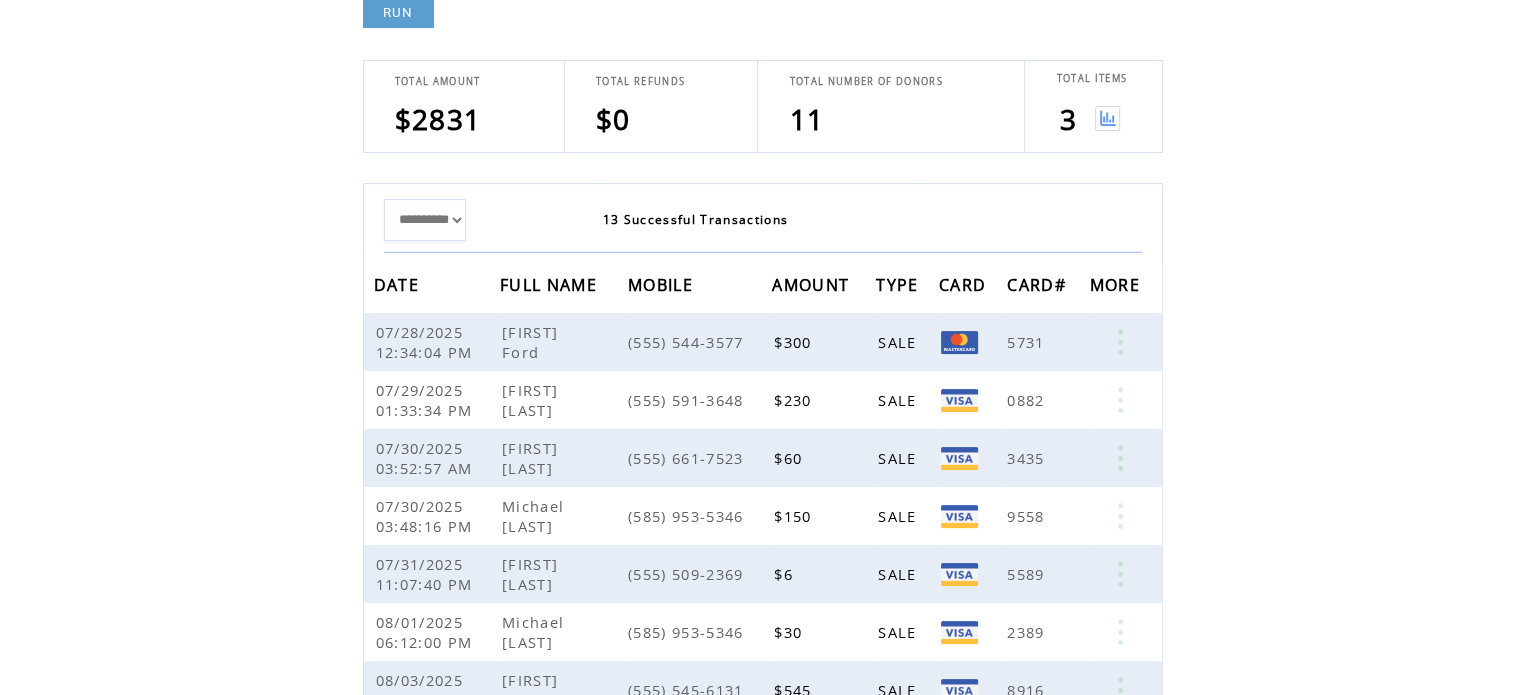 scroll, scrollTop: 329, scrollLeft: 0, axis: vertical 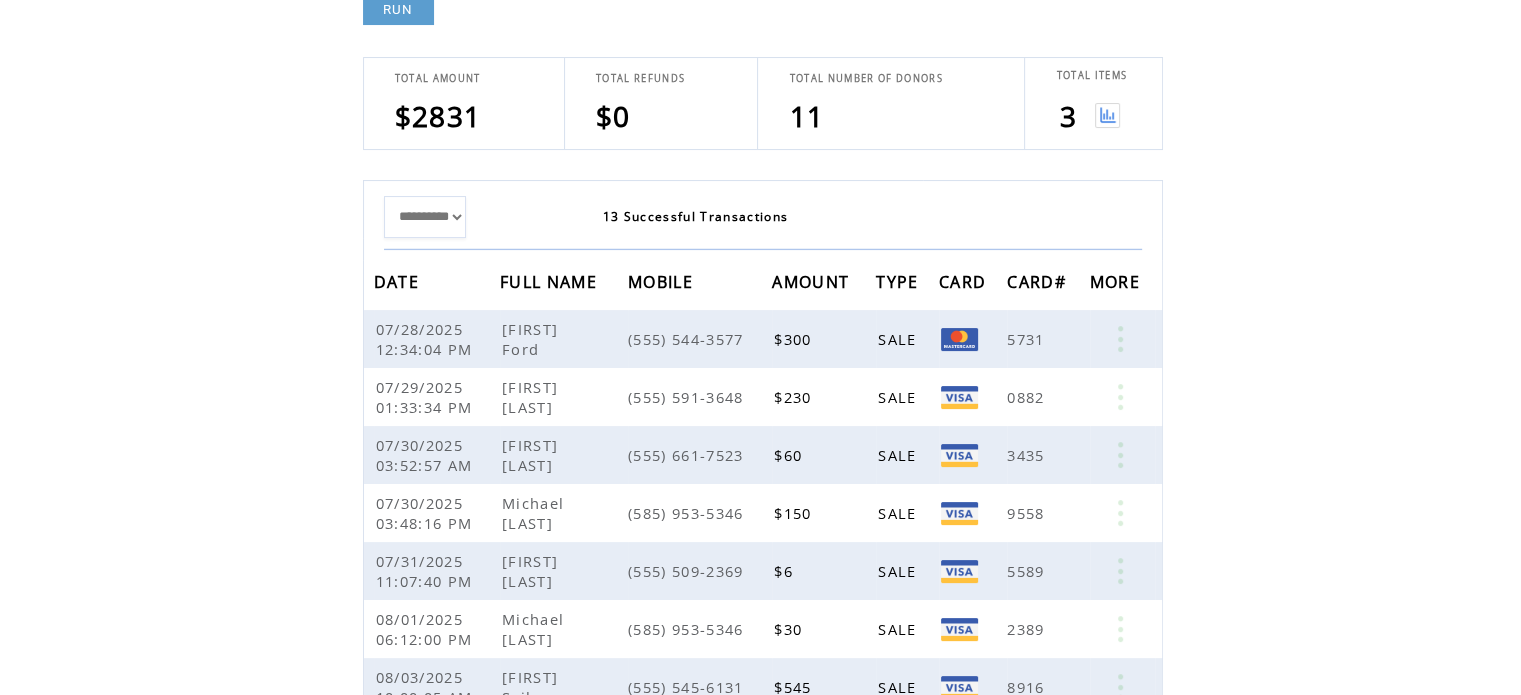 click at bounding box center (1107, 115) 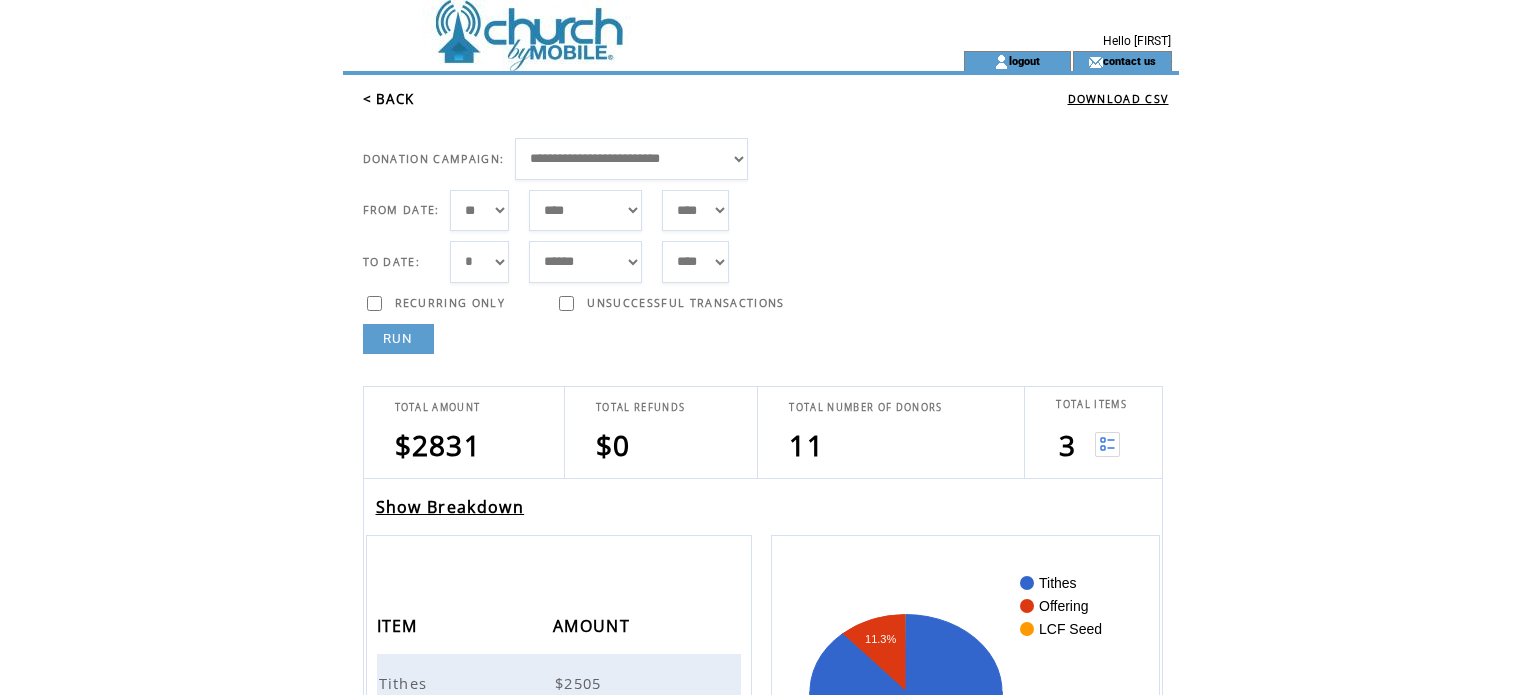 scroll, scrollTop: 0, scrollLeft: 0, axis: both 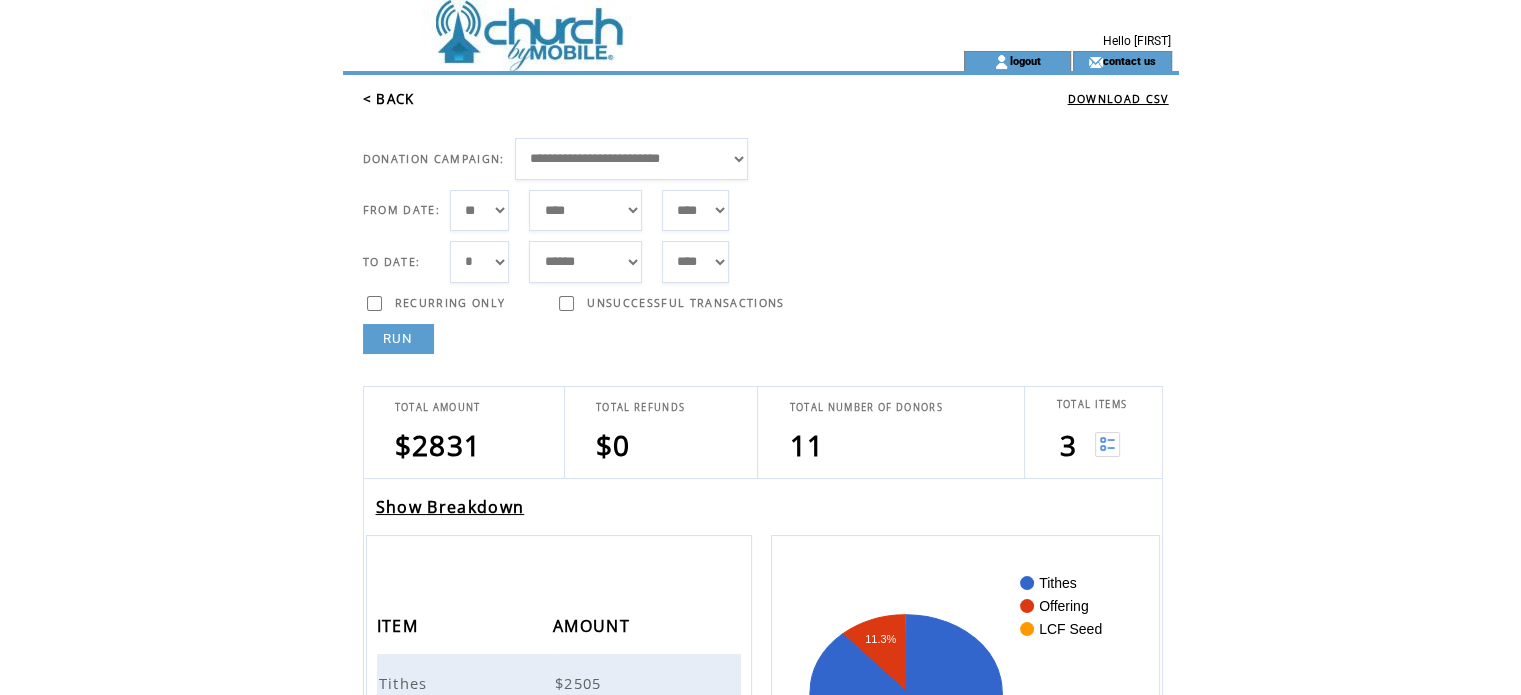 click on "**********" at bounding box center [632, 159] 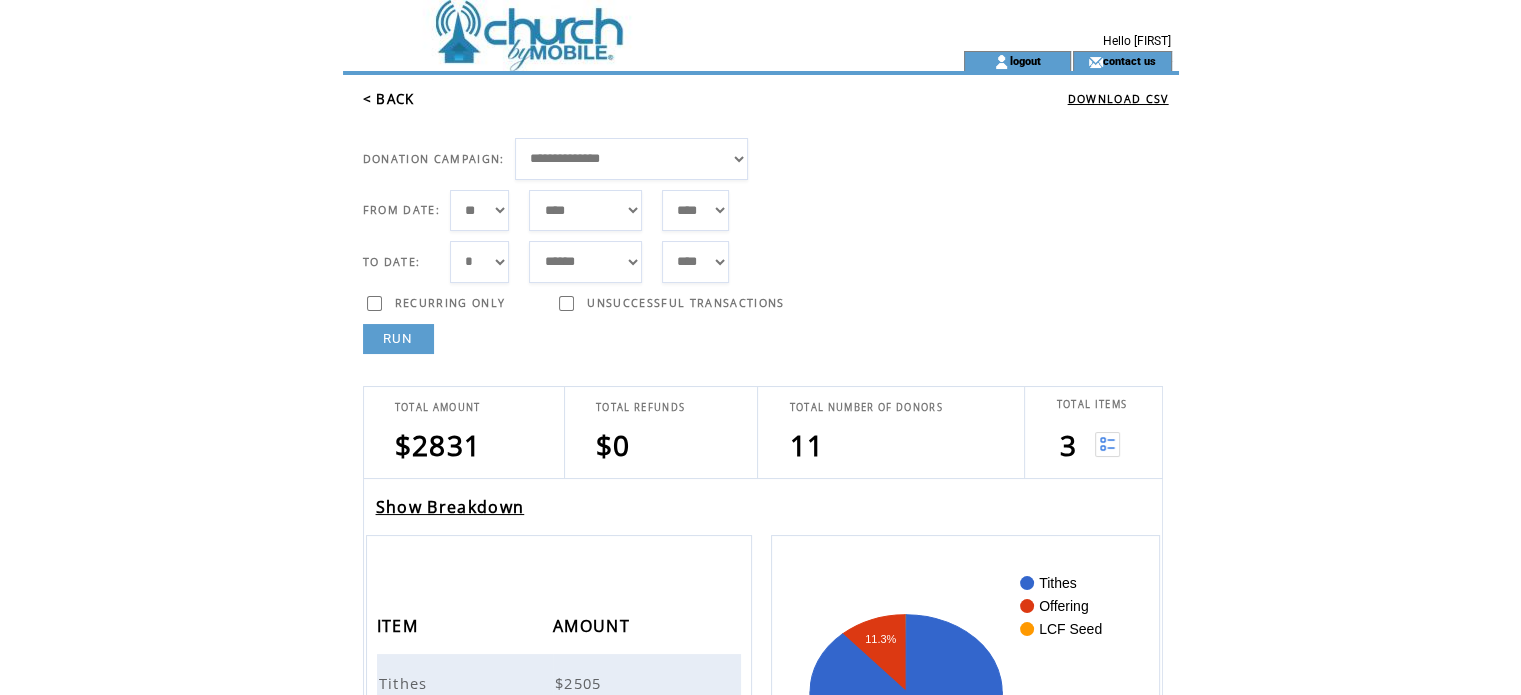 click on "RUN" at bounding box center (398, 339) 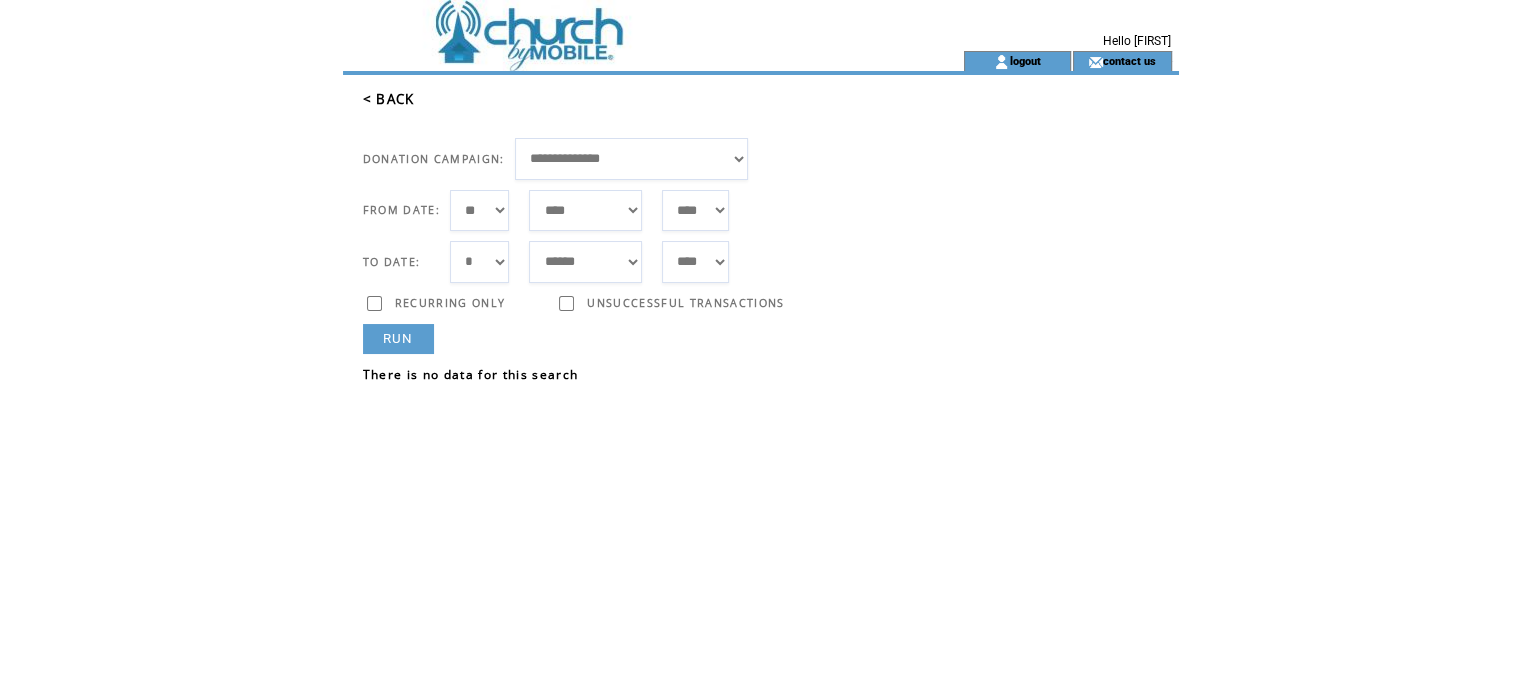 click on "**********" at bounding box center [632, 159] 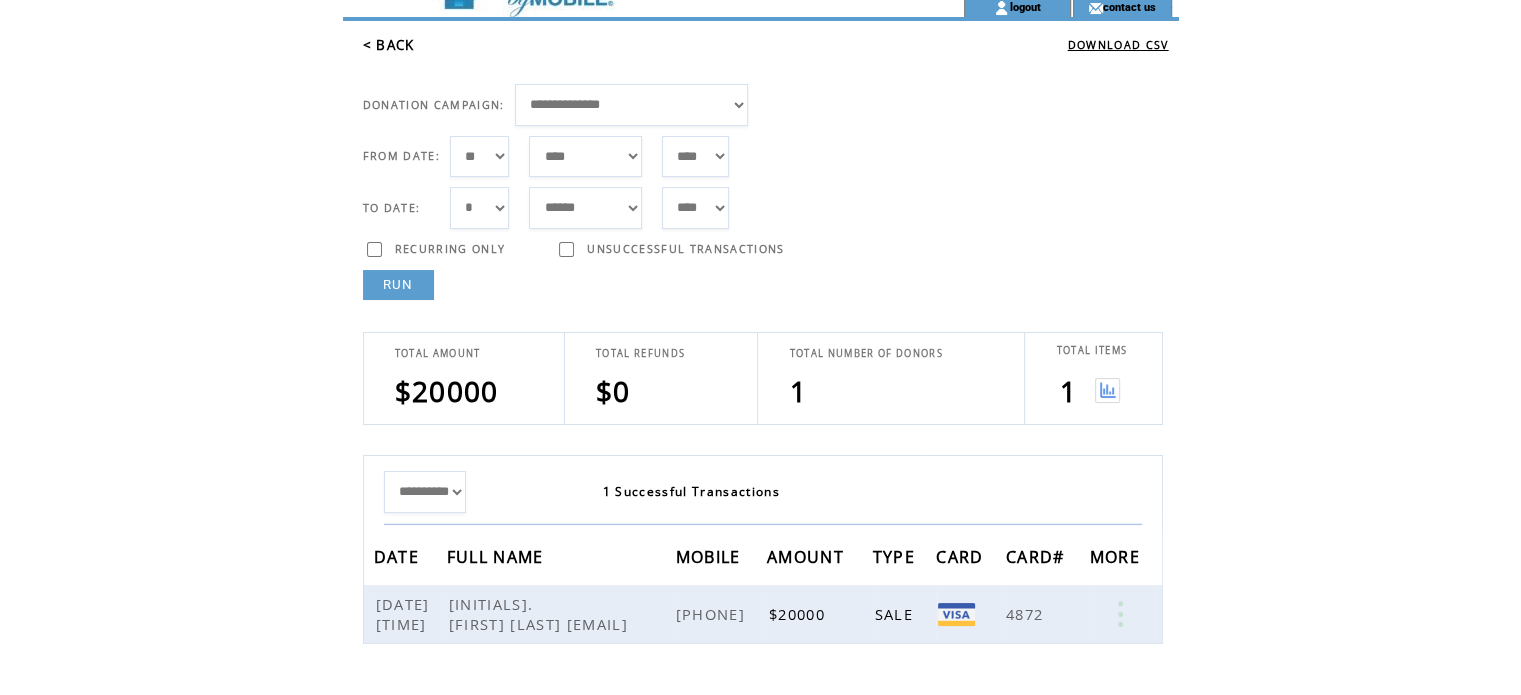 scroll, scrollTop: 56, scrollLeft: 0, axis: vertical 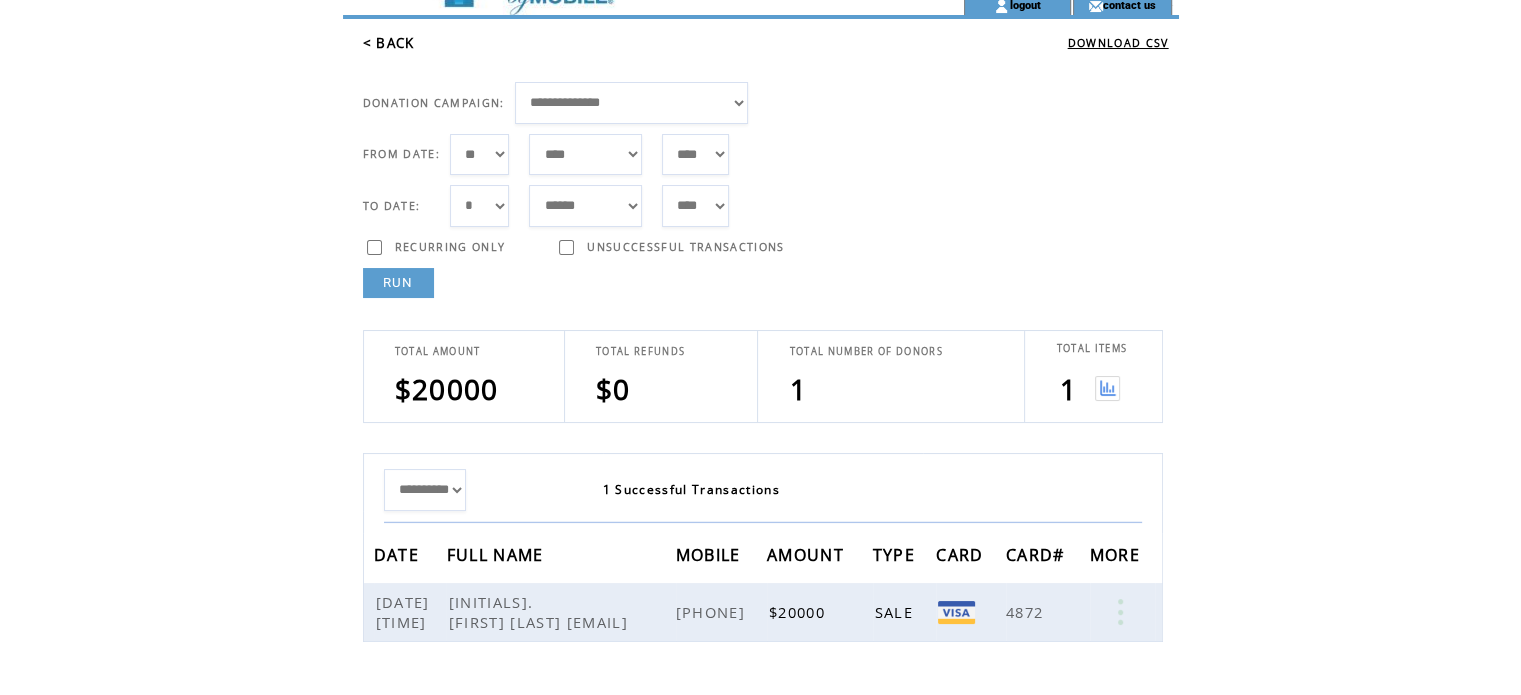 click on "**********" at bounding box center [632, 103] 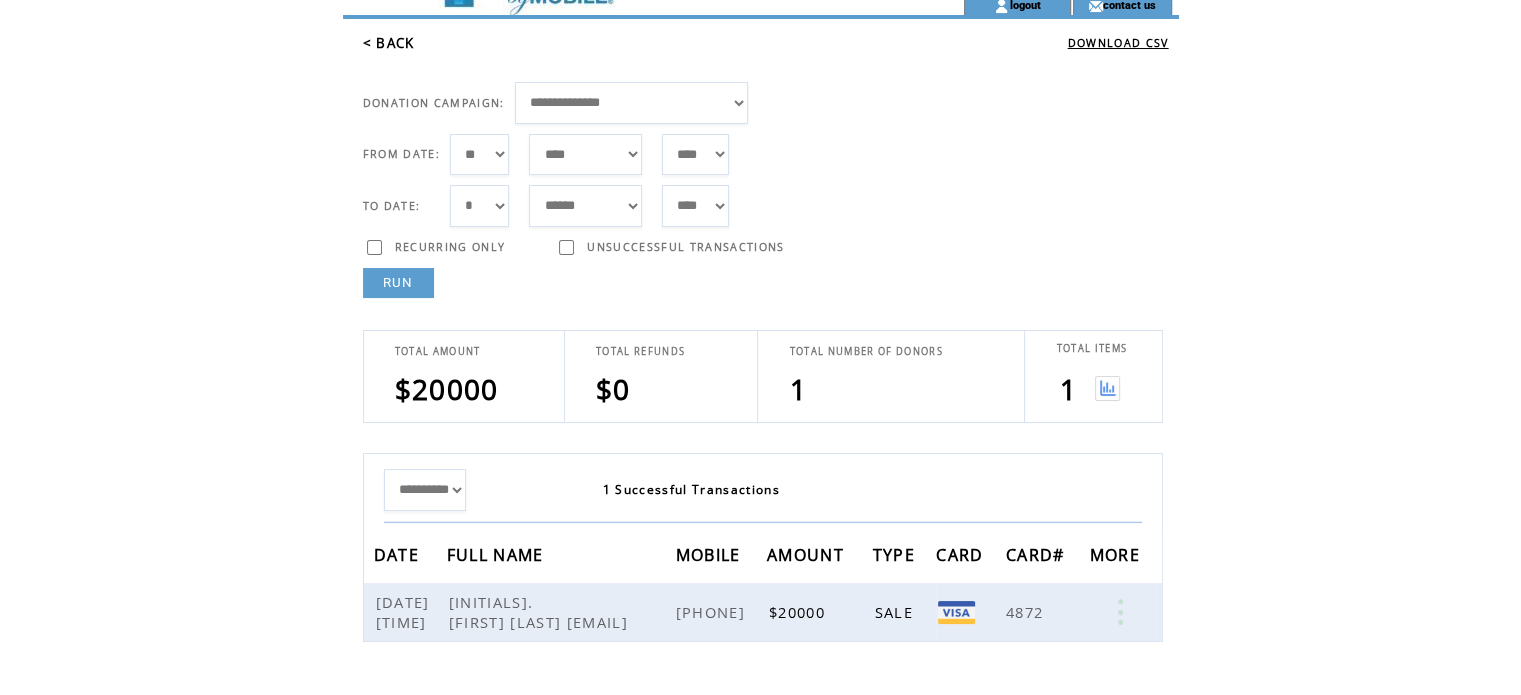 select on "**" 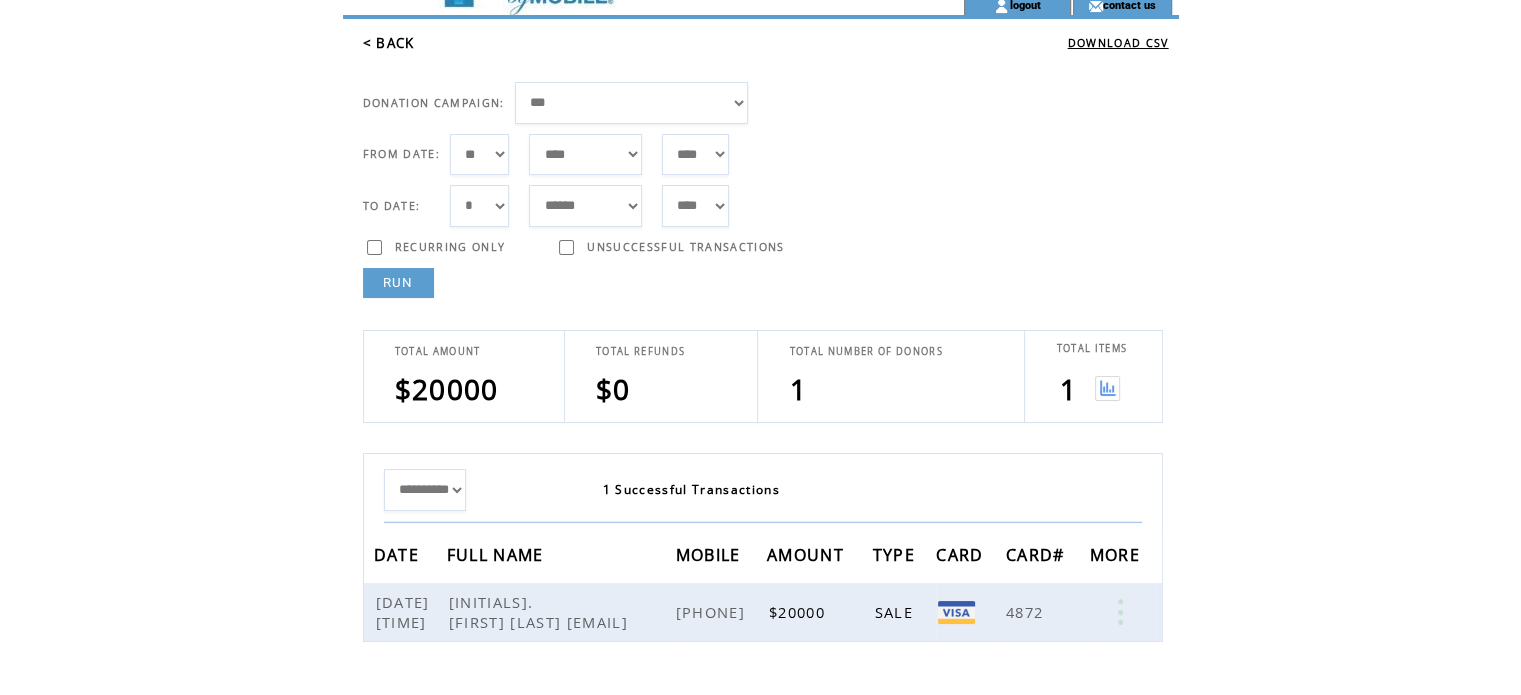 click on "RUN" at bounding box center [398, 283] 